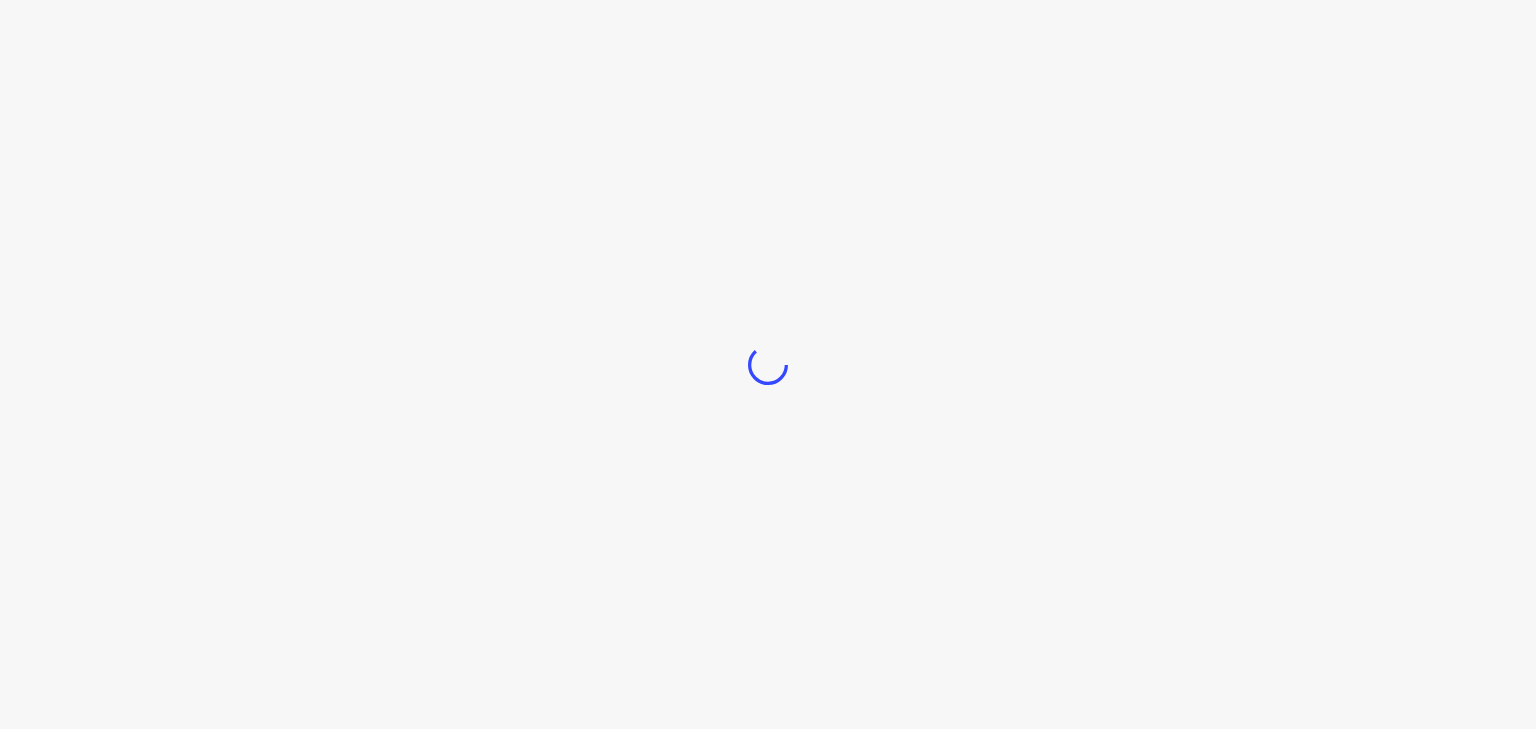 scroll, scrollTop: 0, scrollLeft: 0, axis: both 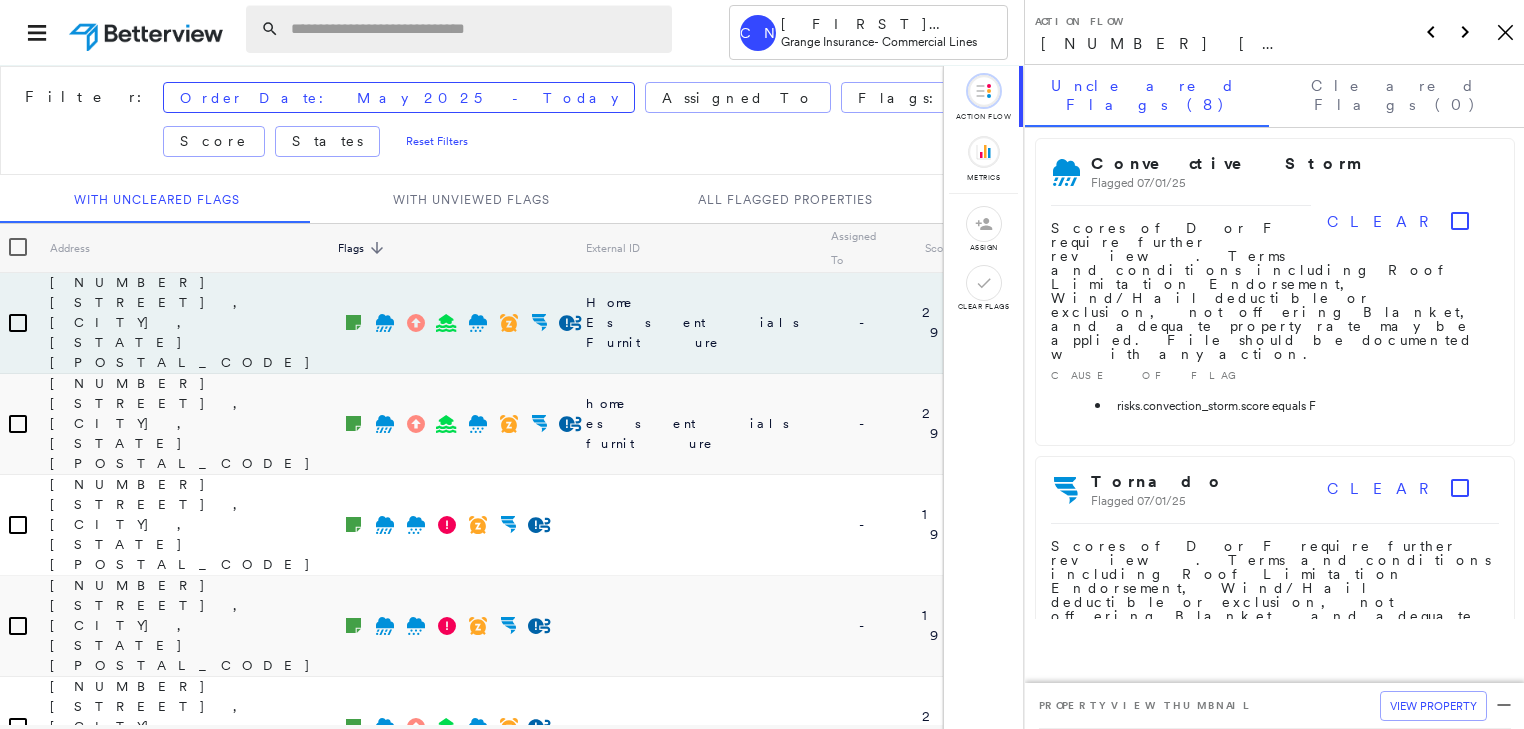 click at bounding box center [475, 29] 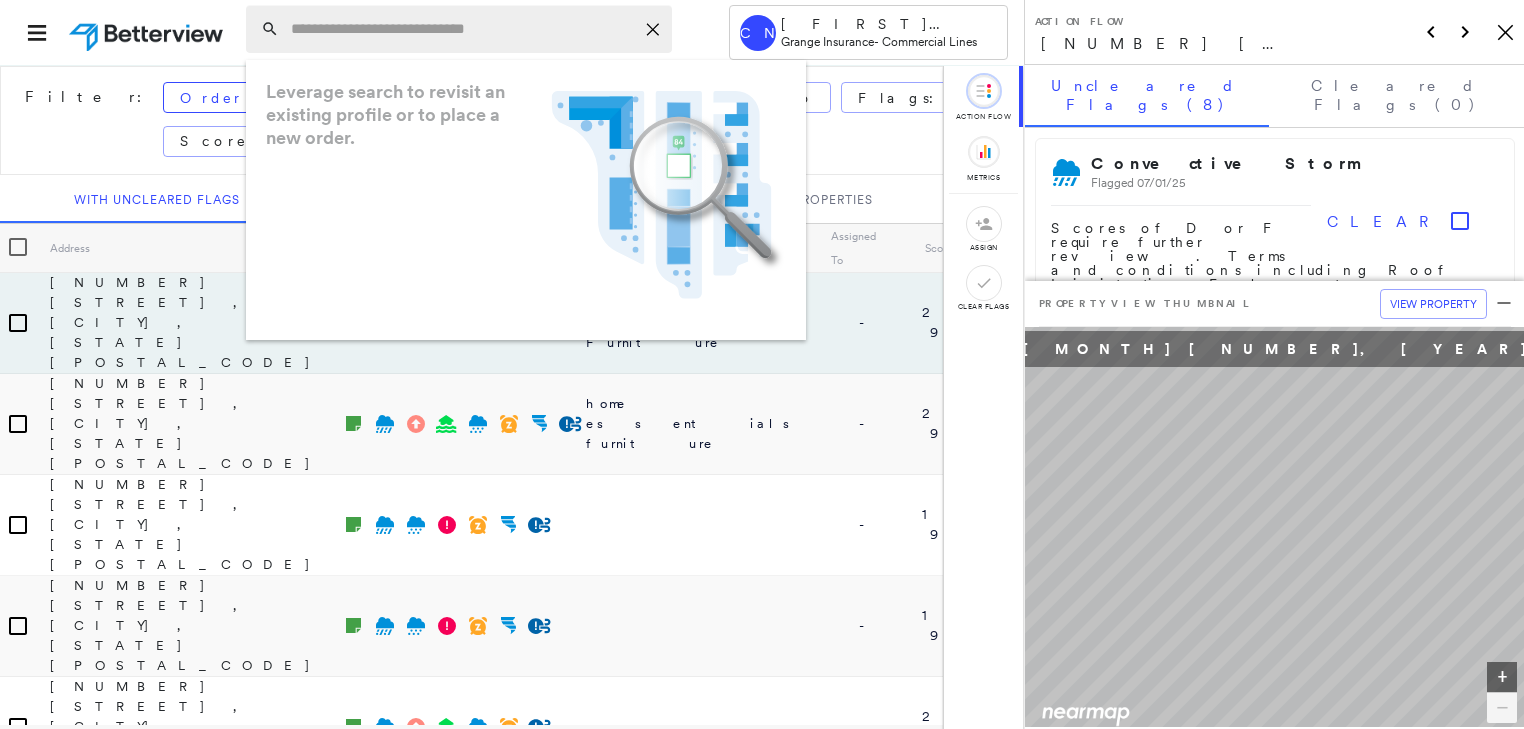 paste on "**********" 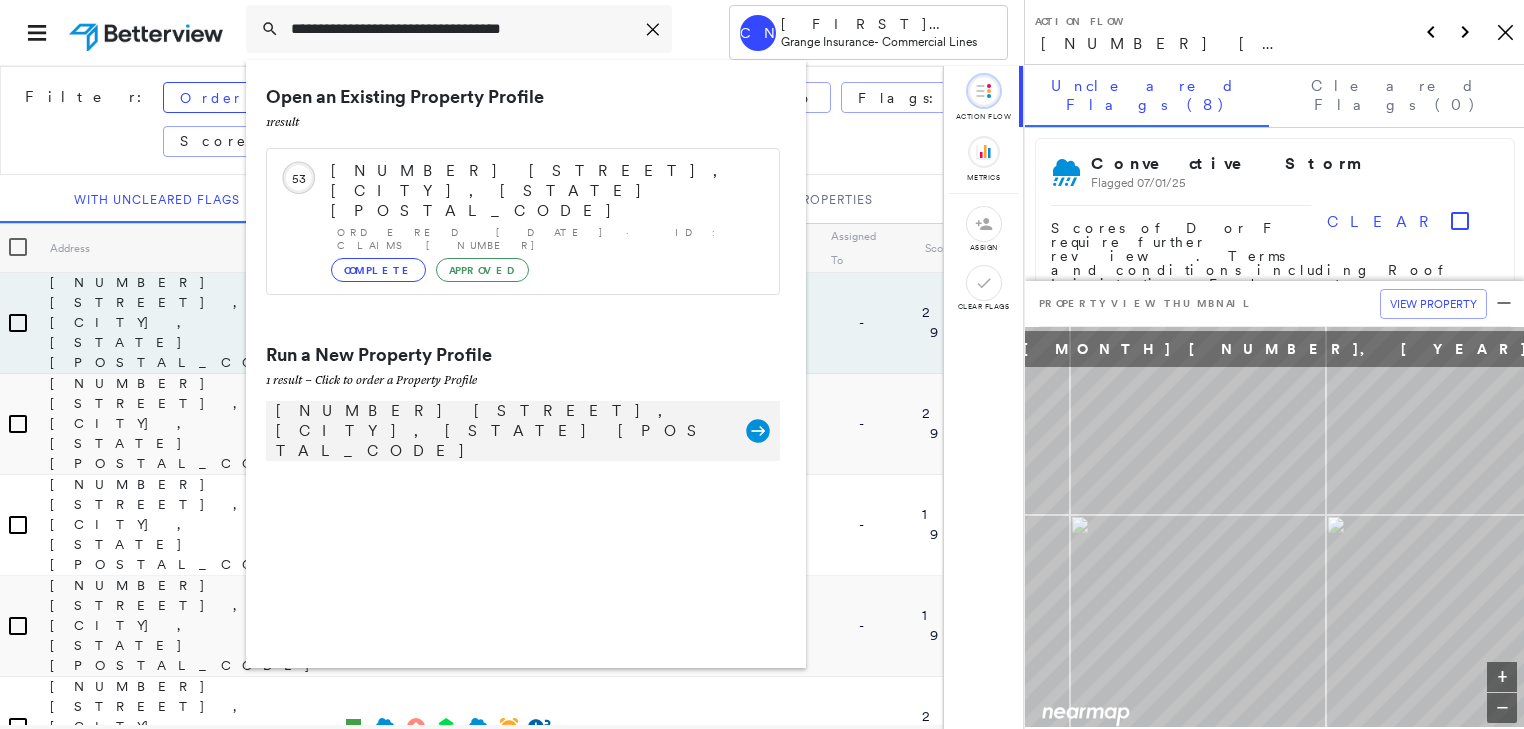 type on "**********" 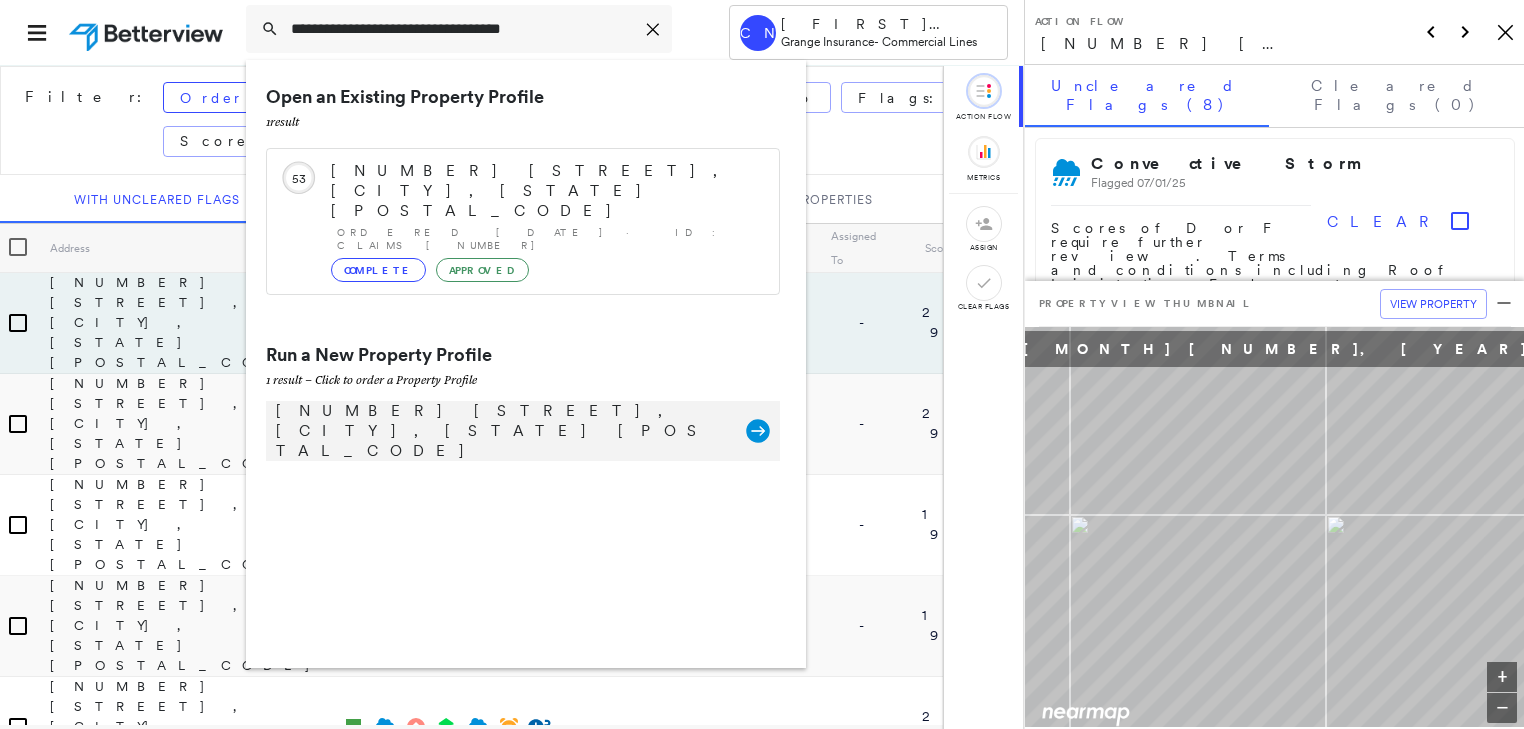 click on "[NUMBER] [STREET], [CITY], [STATE] [POSTAL_CODE]" at bounding box center (501, 431) 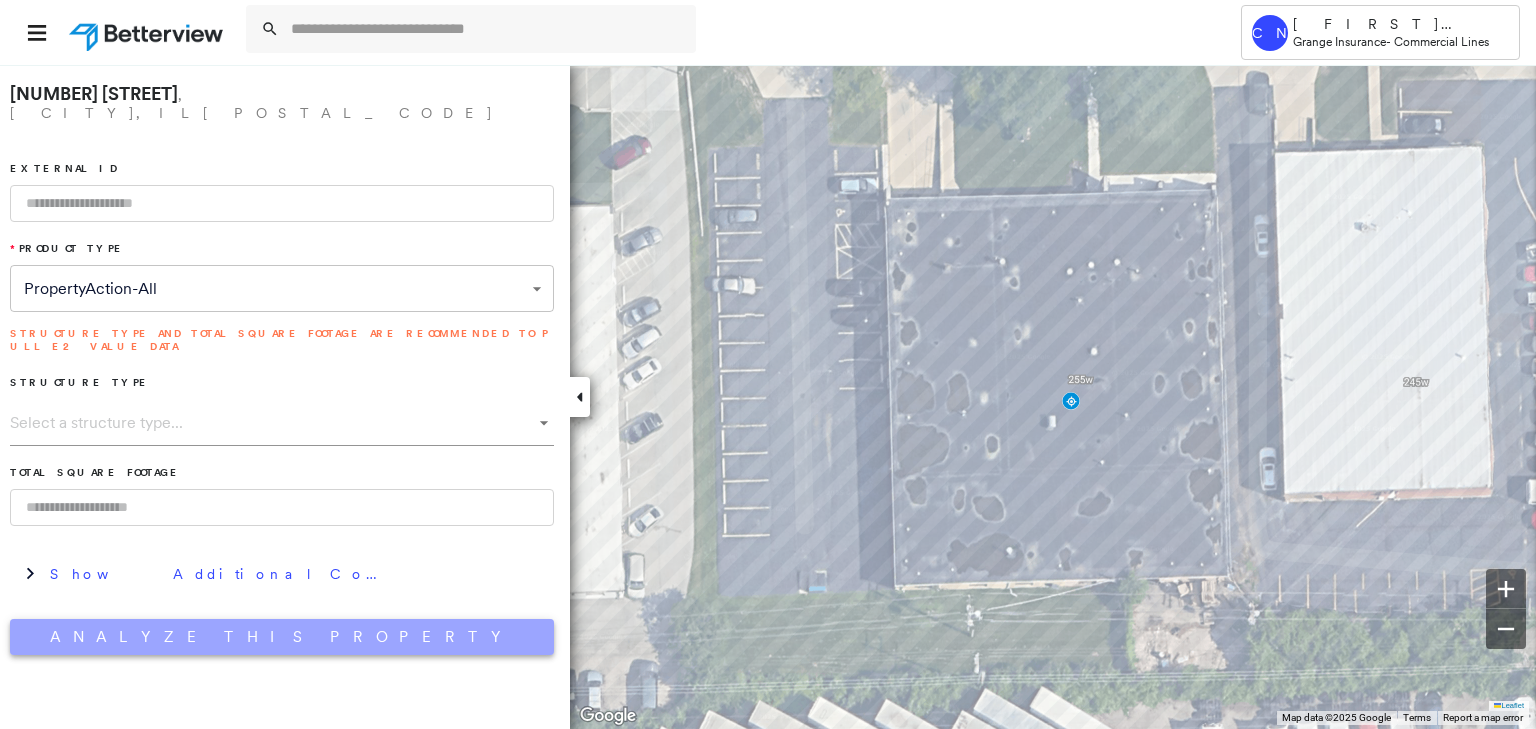 click on "Analyze This Property" at bounding box center (282, 637) 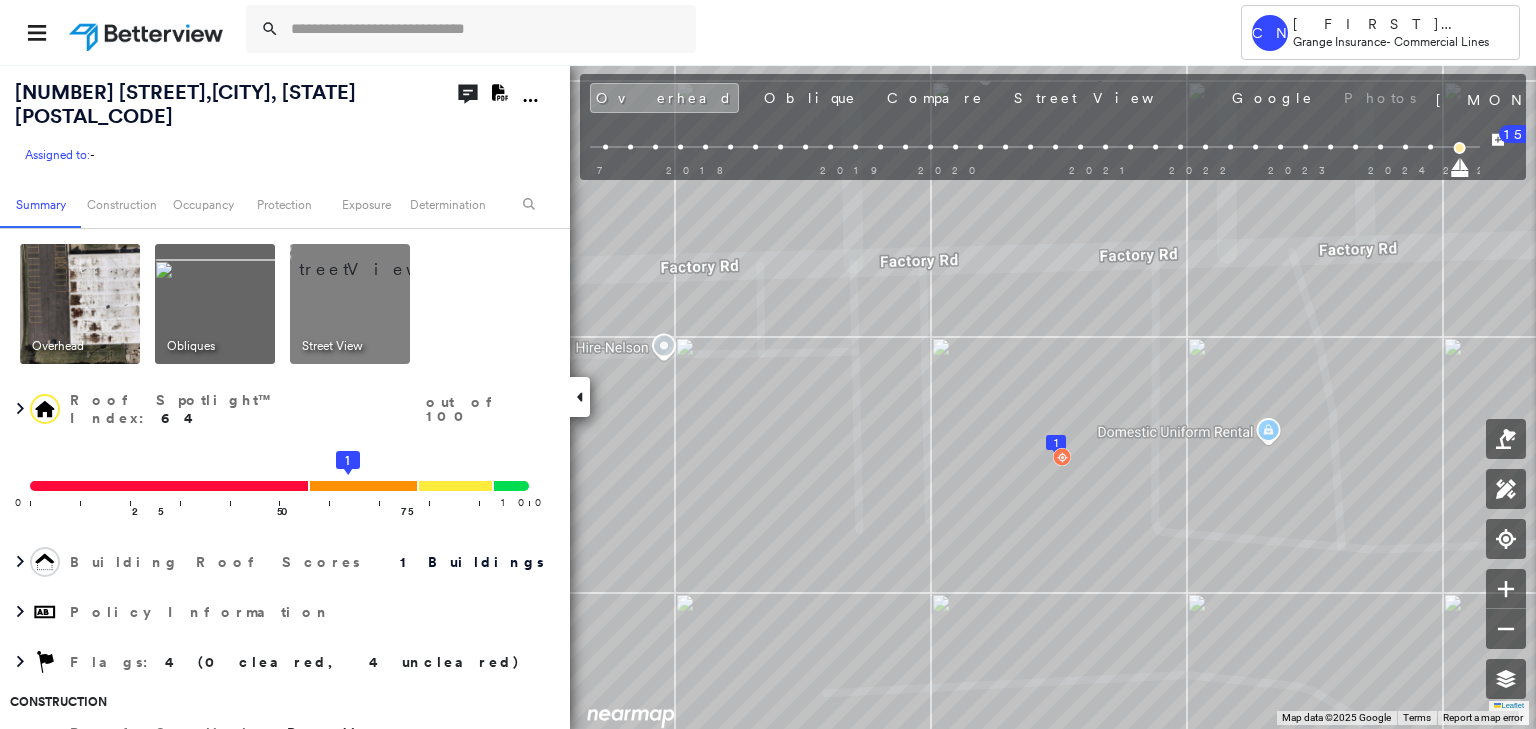 click 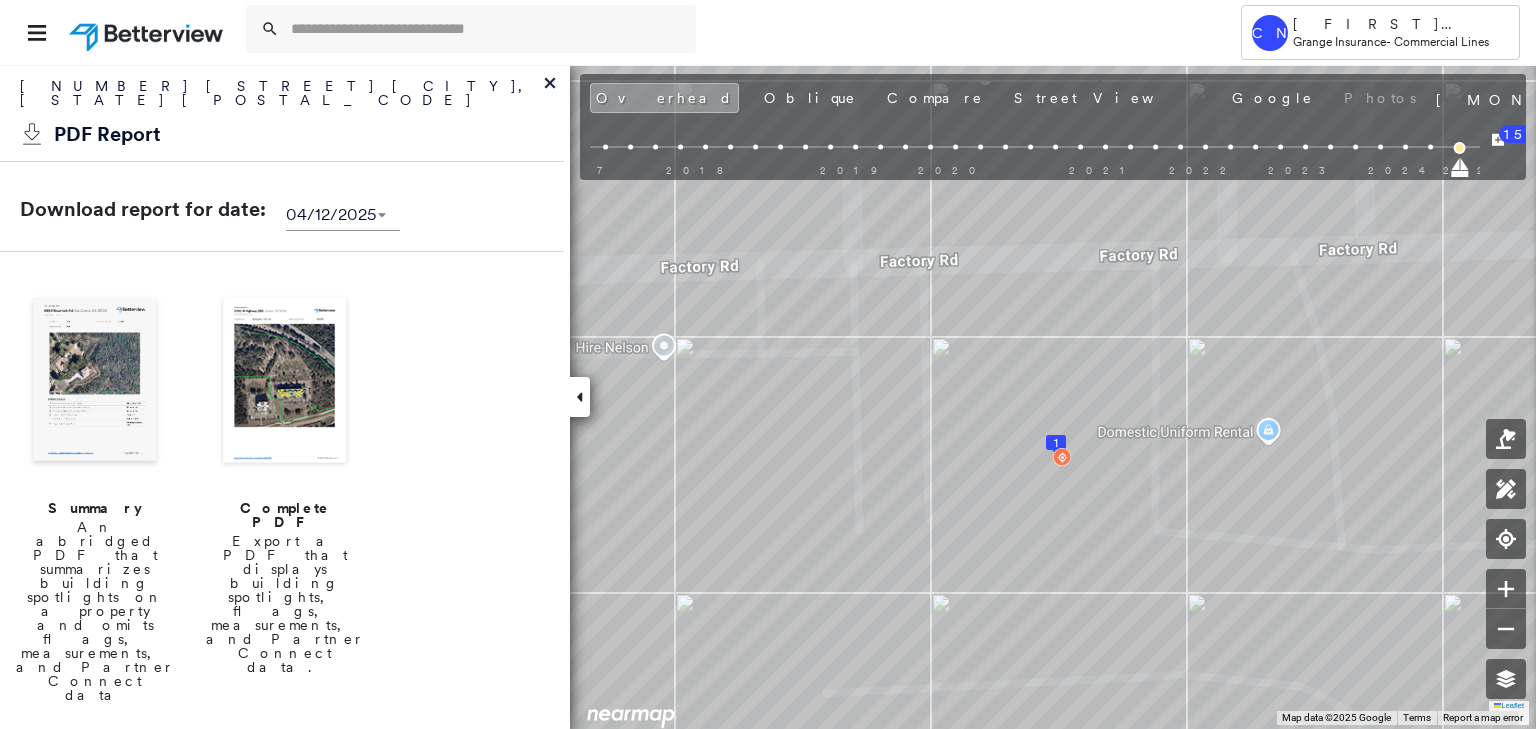 click at bounding box center [285, 382] 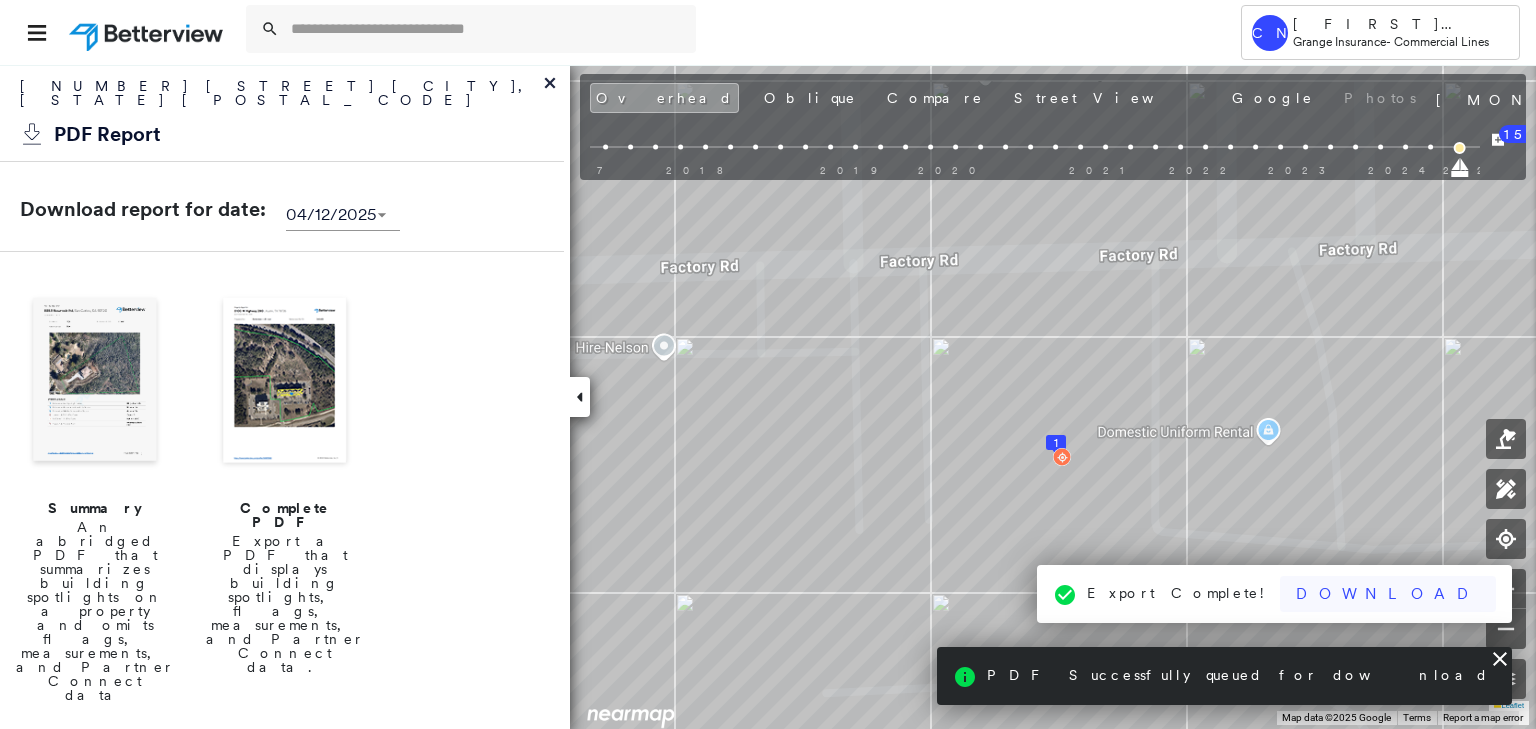 click on "CN [FIRST] [LAST] Grange Insurance - Commercial Lines [NUMBER] [STREET], [CITY], [STATE] [POSTAL_CODE] Assigned to: - Assigned to: - Assigned to: - Open Comments Download PDF Report Summary Construction Occupancy Protection Exposure Determination Overhead Obliques Street View Roof Spotlight™ Index : 64 out of 100 0 100 25 50 75 1 Building Roof Scores 1 Buildings Policy Information Flags : 4 (0 cleared, 4 uncleared) Construction Roof Spotlights : Ponding, Staining, Vent, Pipe Property Features : Repaired Pavement Roof Size & Shape : 1 building - Flat | Roof Coating Assessor and MLS Details BuildZoom - Building Permit Data and Analysis Occupancy Ownership Place Detail Protection Protection Exposure FEMA Risk Index Crime Regional Hazard: 3 out of 5 Additional Perils Guidewire HazardHub C.O.P.E Summary HazardHub Risks & Enhanced Property FEMA Risk Index HazardHub Risks with Extra Fields HazardHub Risks 2 Determination Flags : 4 (0 cleared, 4 uncleared) Uncleared Flags (4) Cleared Flags (0) Convective Storm" at bounding box center [768, 364] 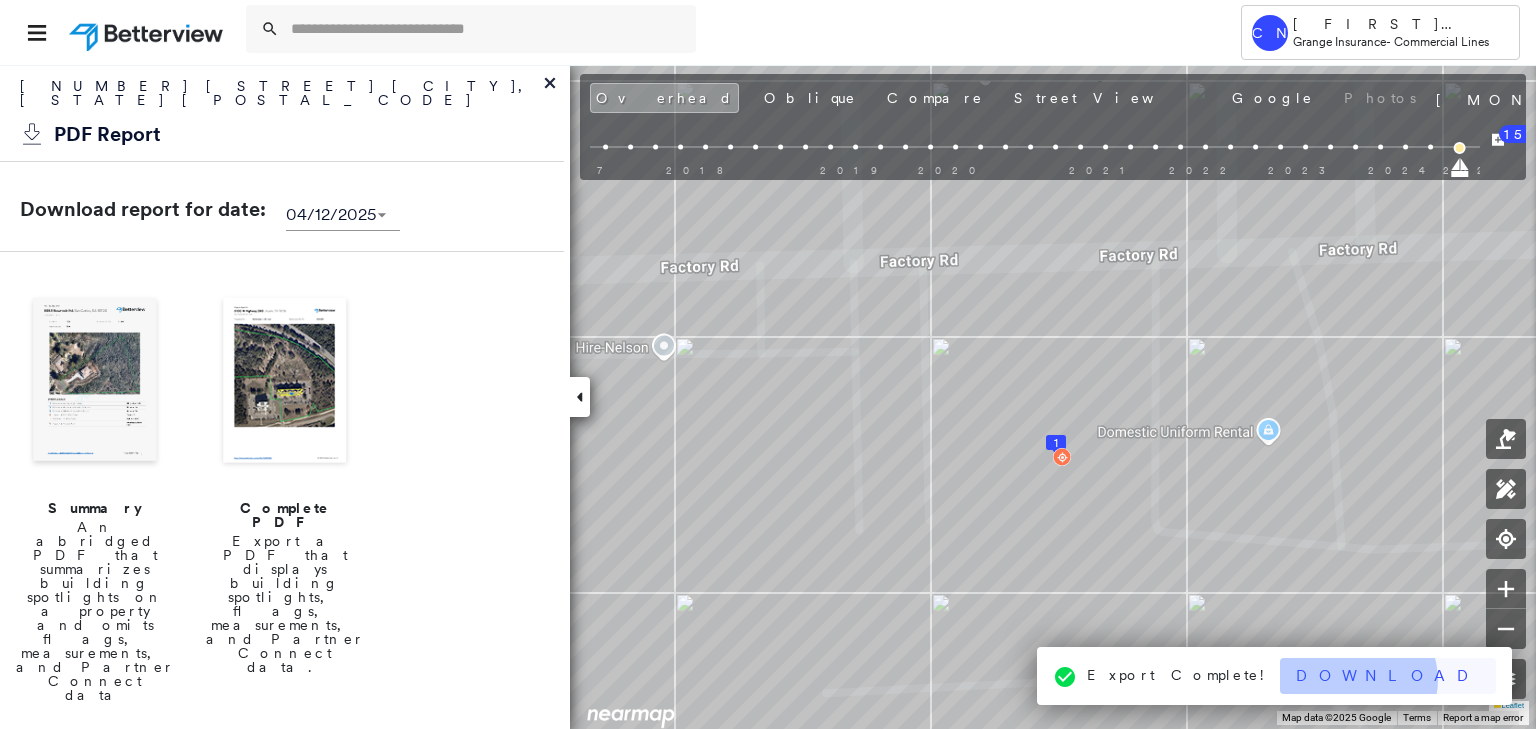 click on "Download" at bounding box center [1388, 676] 